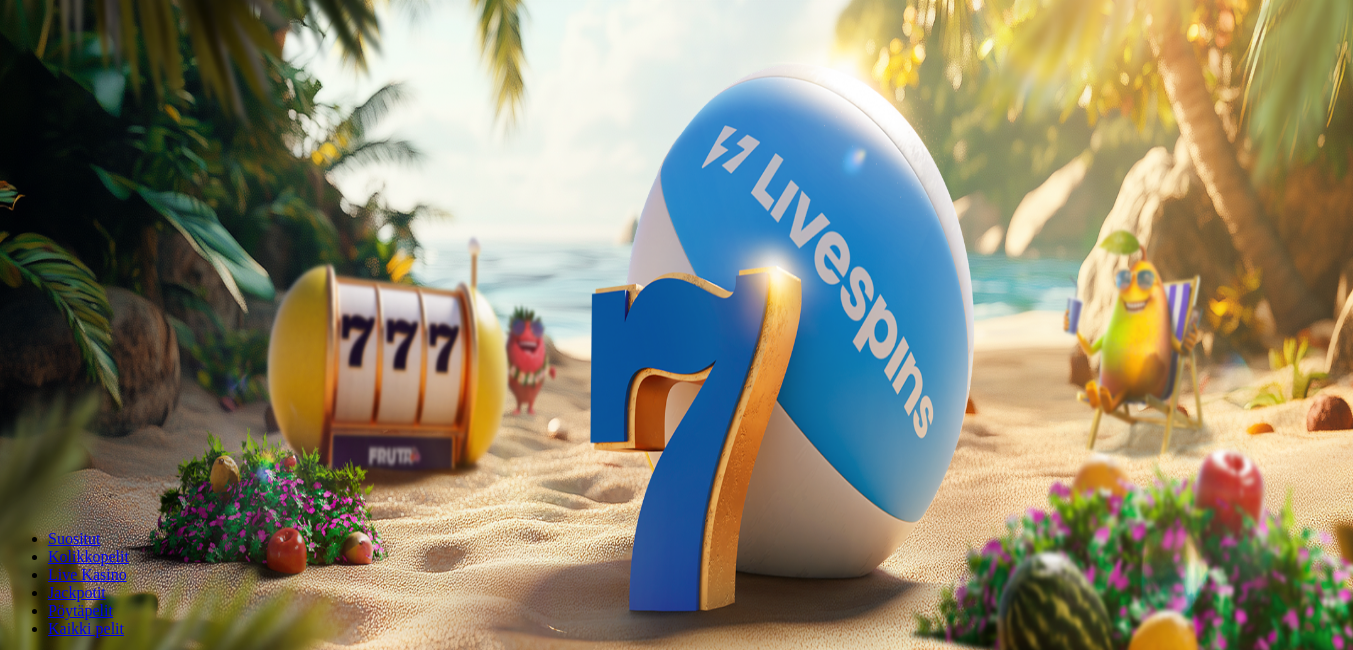 scroll, scrollTop: 0, scrollLeft: 0, axis: both 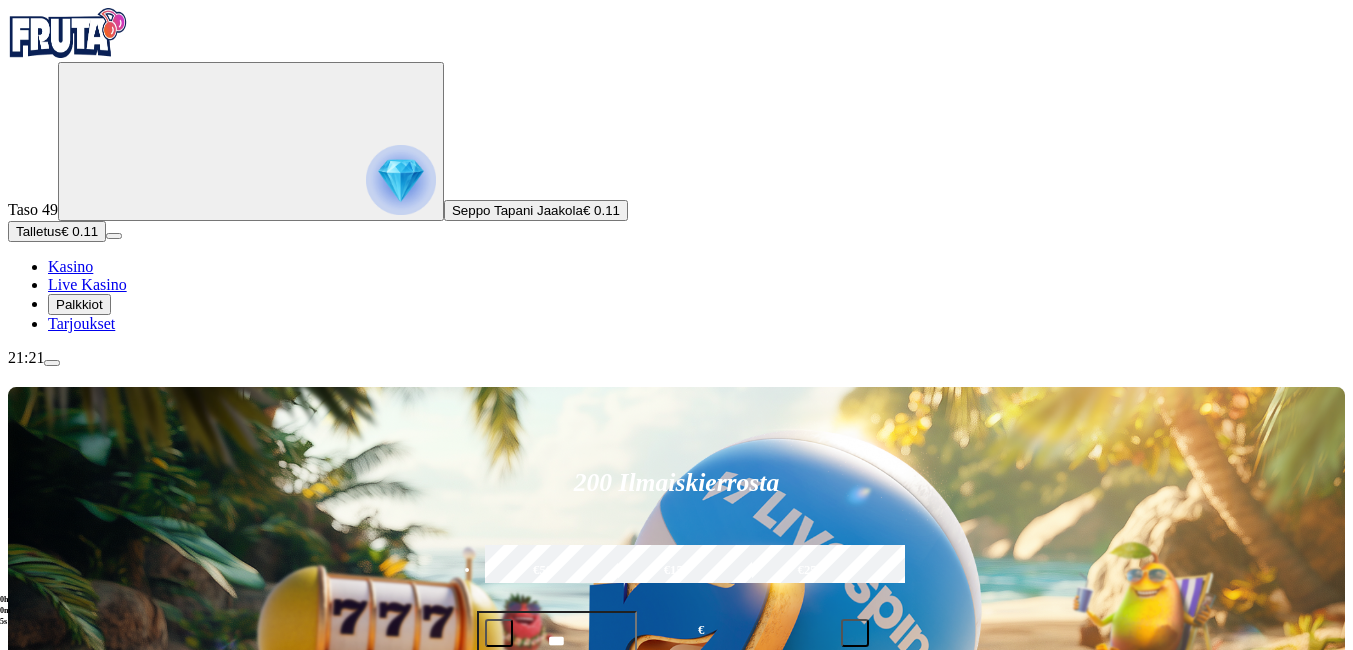 click on "Talletus" at bounding box center (38, 231) 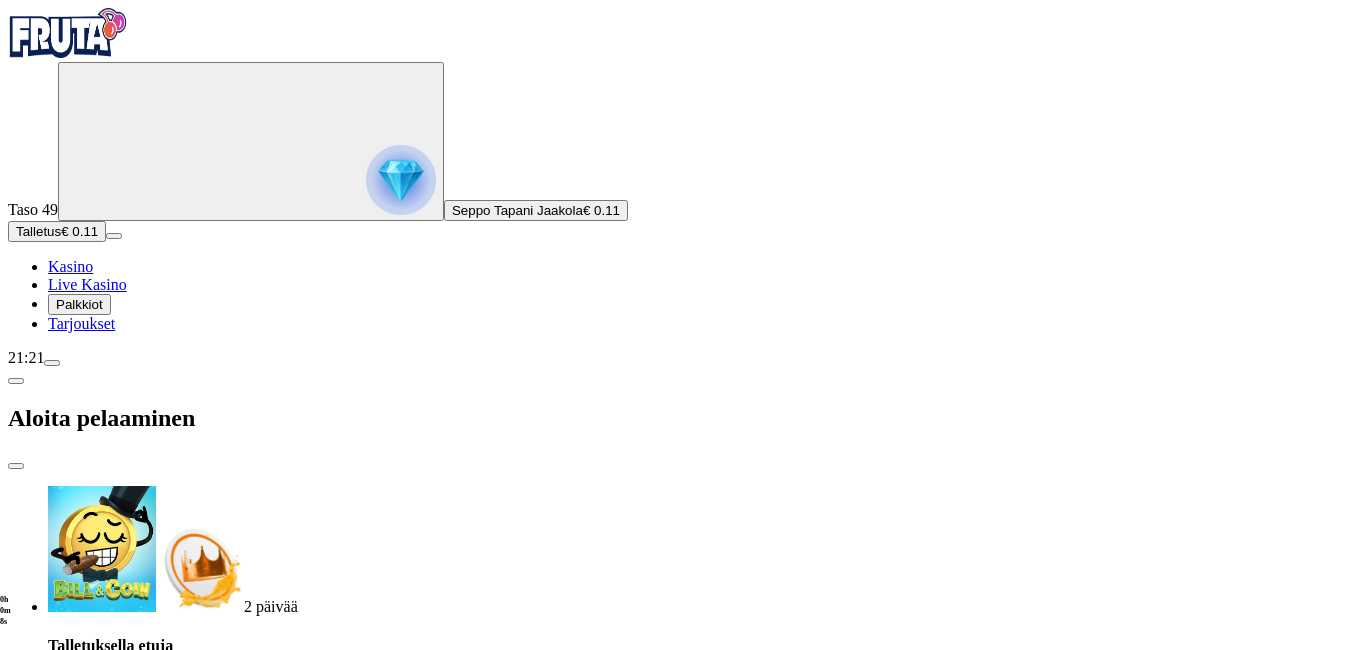 click on "***" at bounding box center (77, 1871) 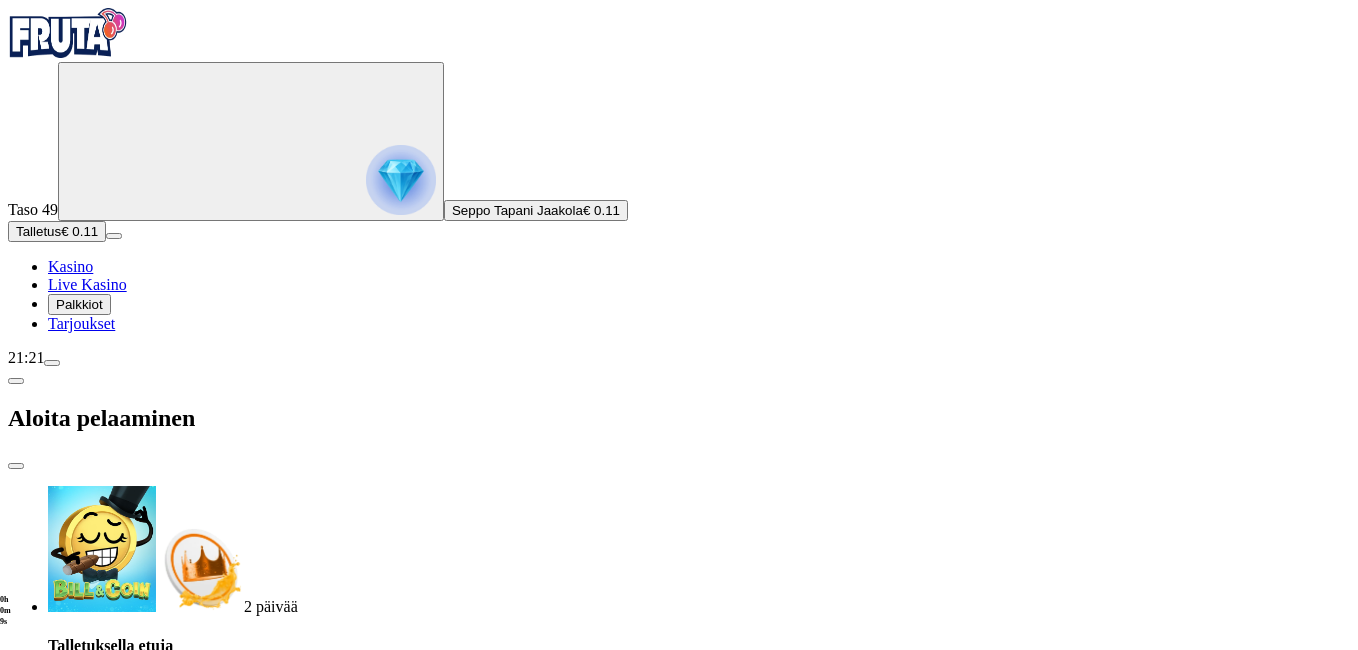 type on "*" 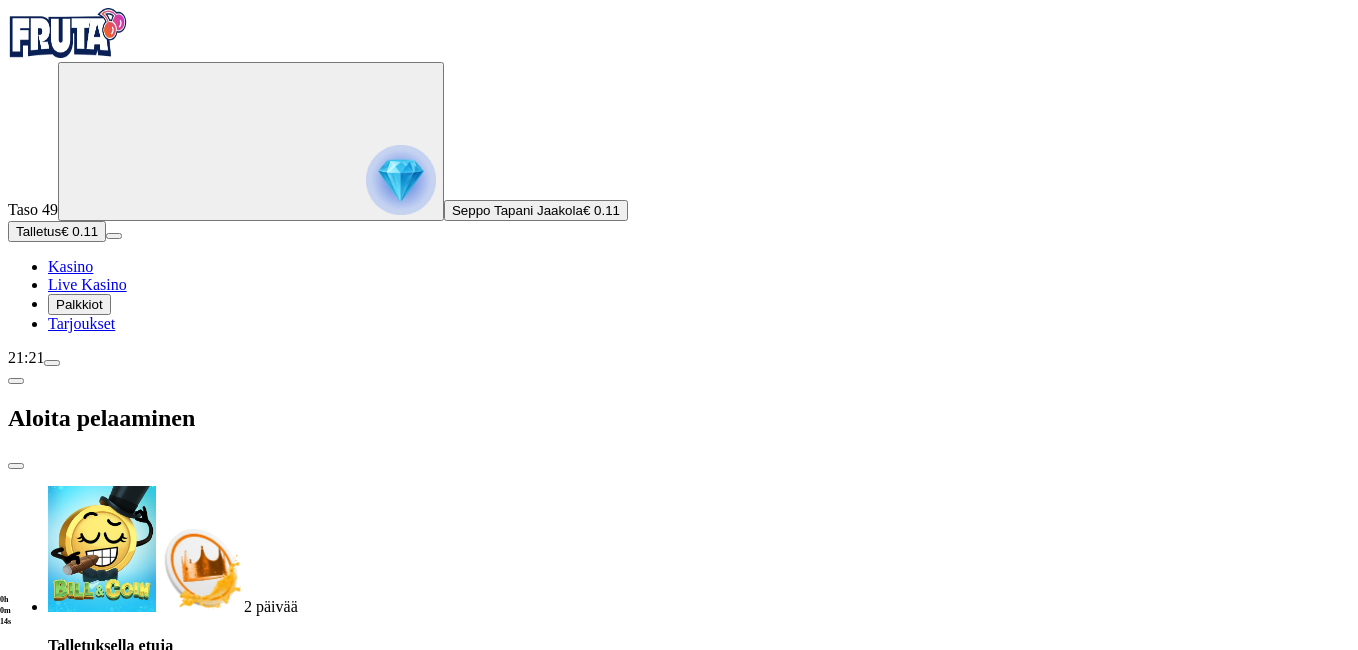 type on "**" 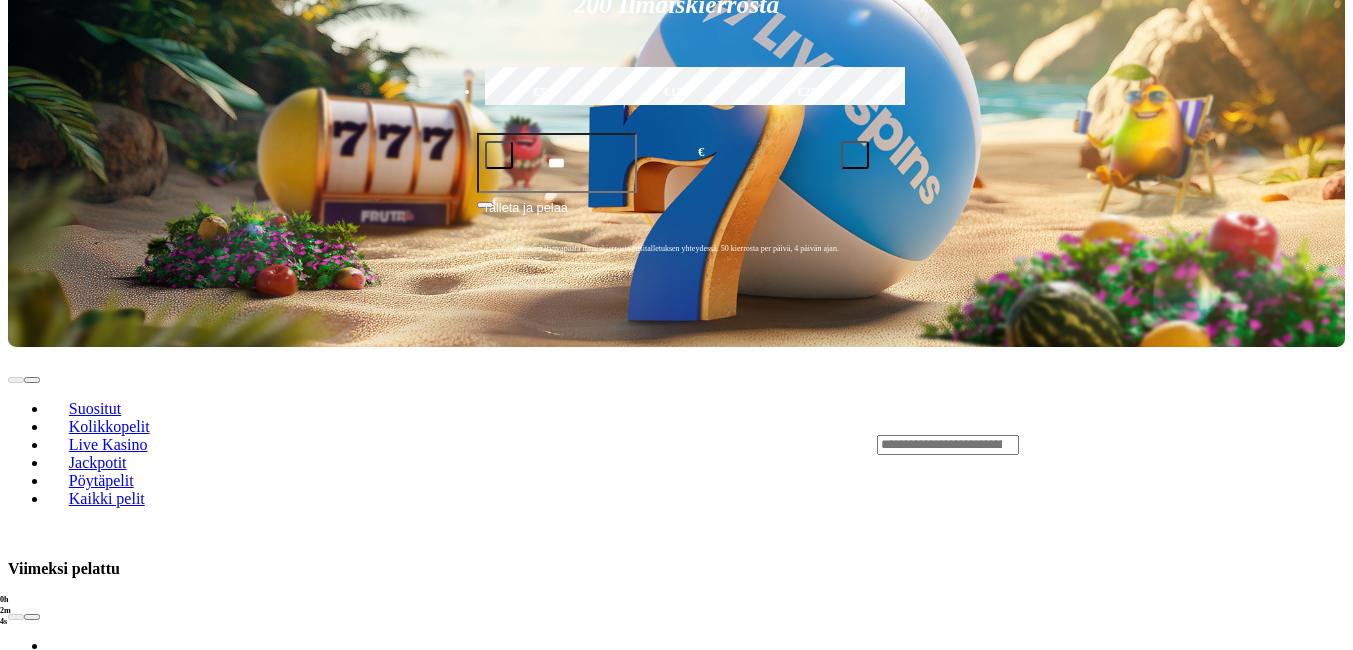 scroll, scrollTop: 1402, scrollLeft: 0, axis: vertical 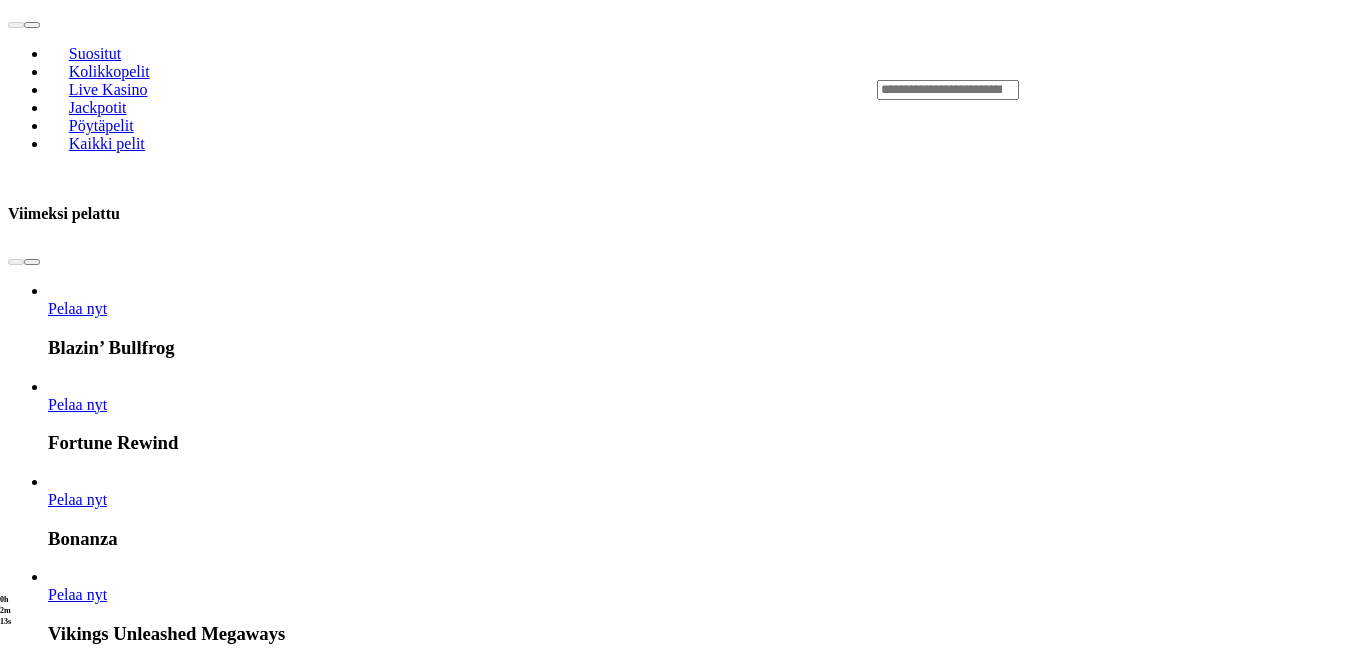 click at bounding box center (760, 4138) 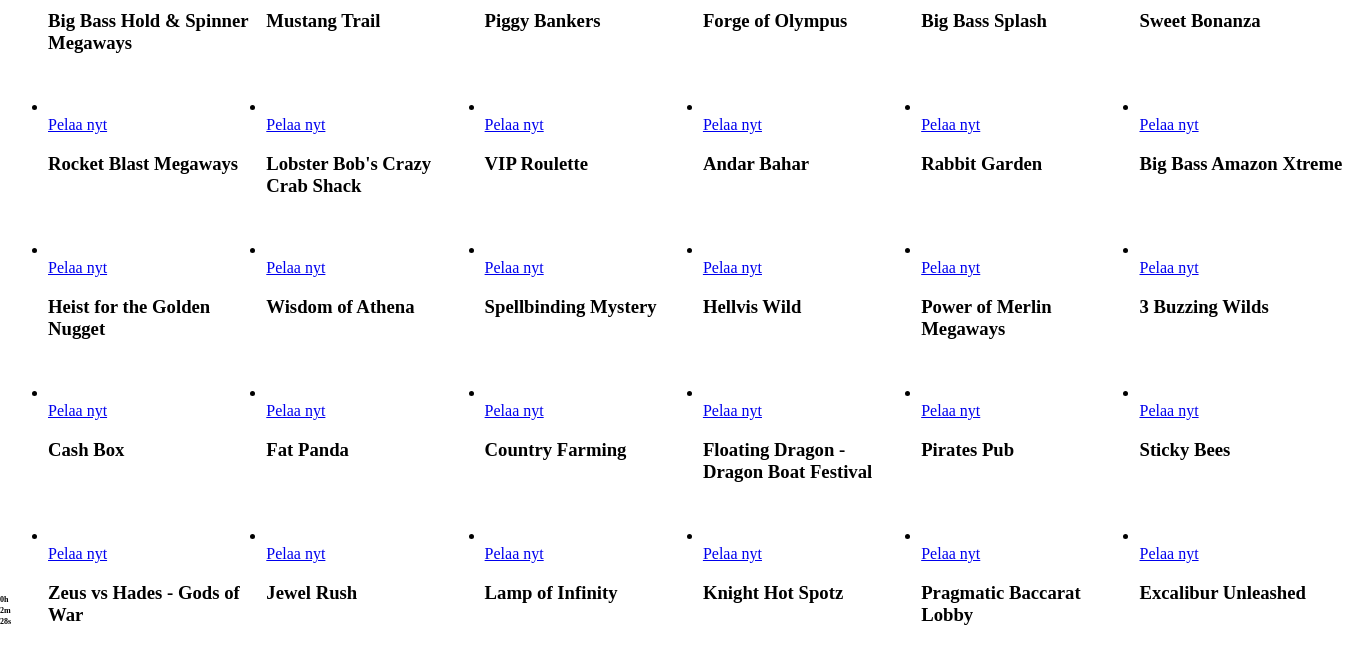scroll, scrollTop: 680, scrollLeft: 0, axis: vertical 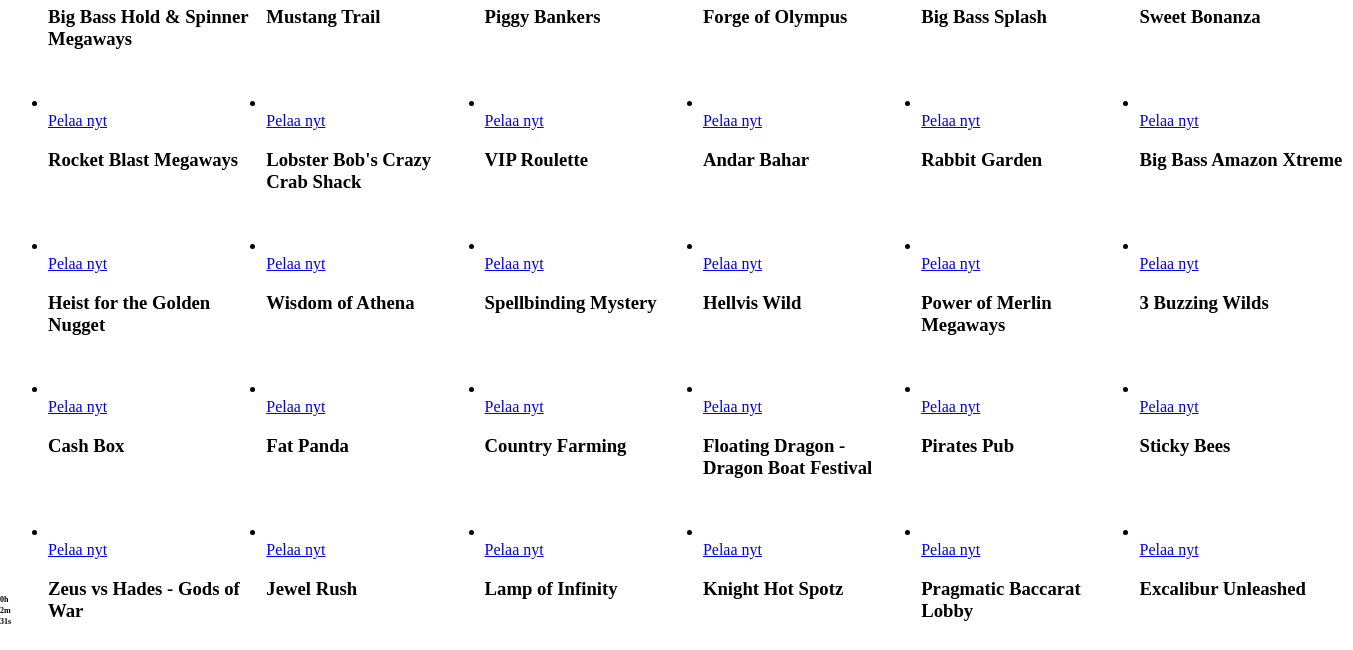 click on "Pelaa nyt" at bounding box center [295, 263] 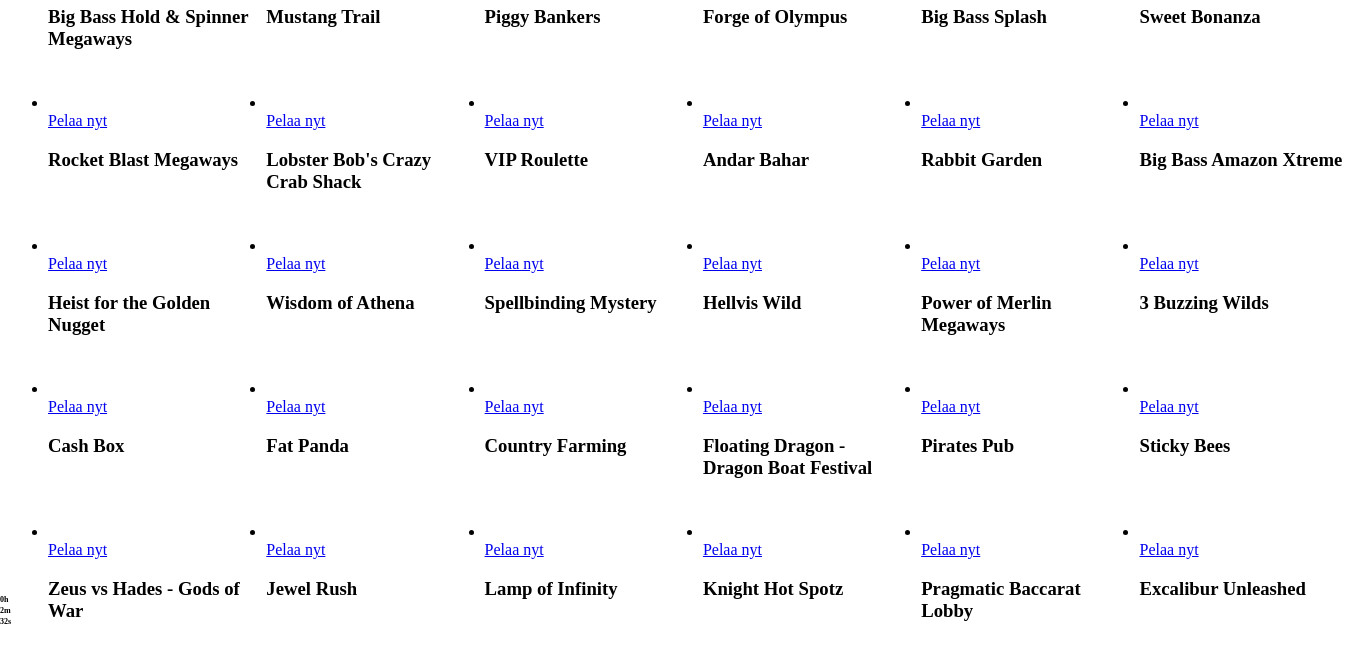 scroll, scrollTop: 0, scrollLeft: 0, axis: both 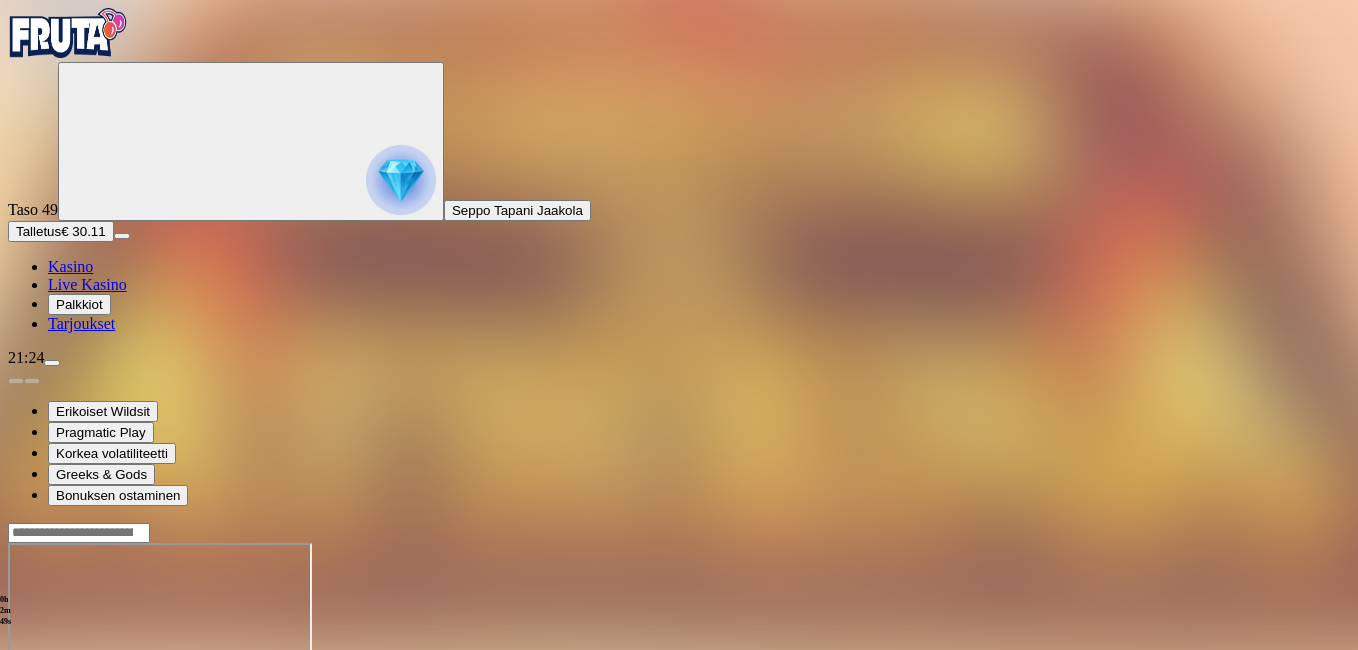 click at bounding box center [48, 715] 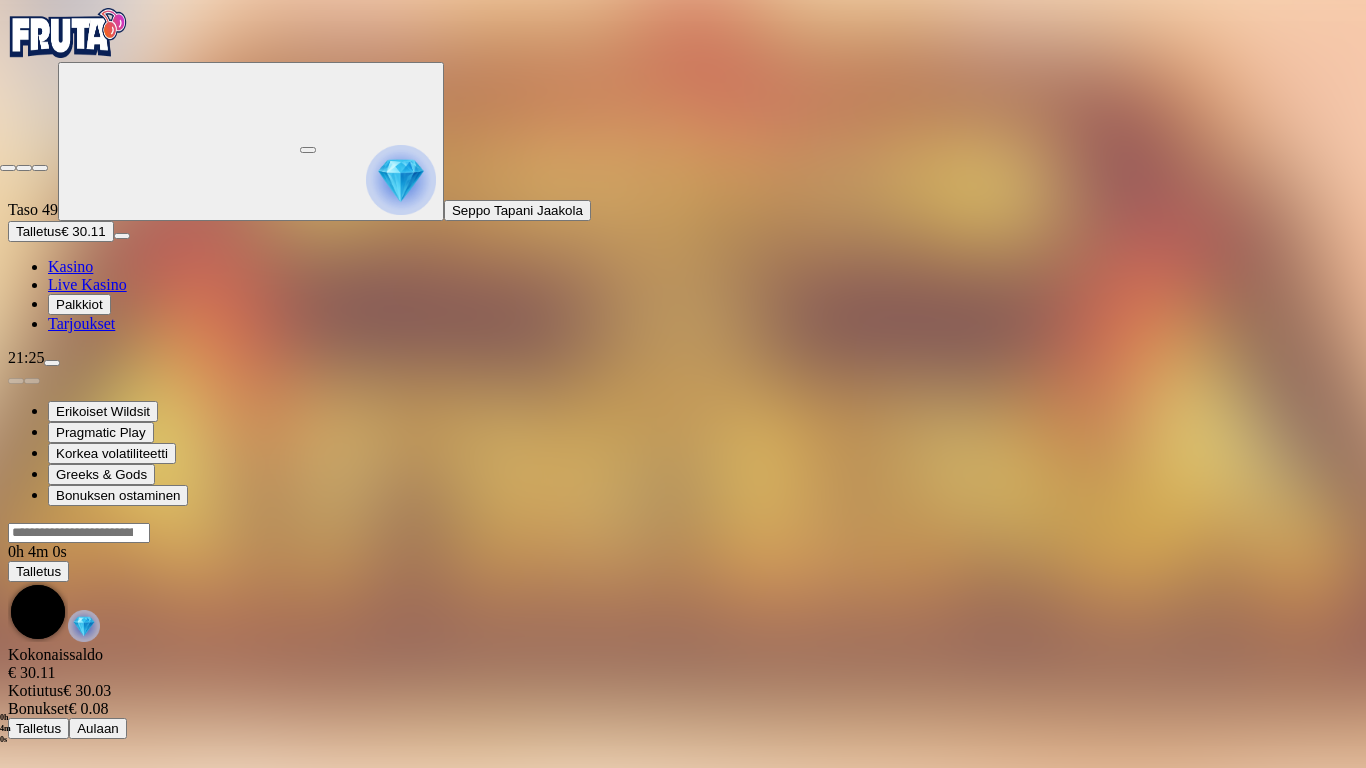 click at bounding box center [8, 168] 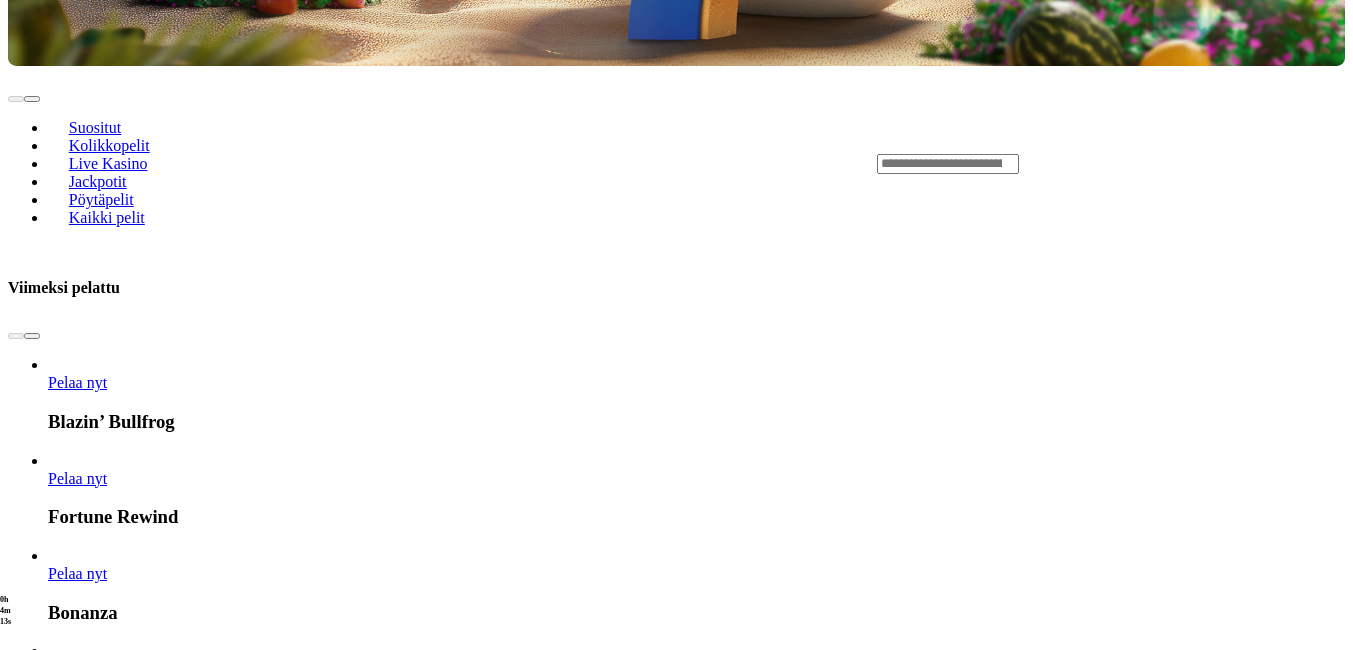 scroll, scrollTop: 760, scrollLeft: 0, axis: vertical 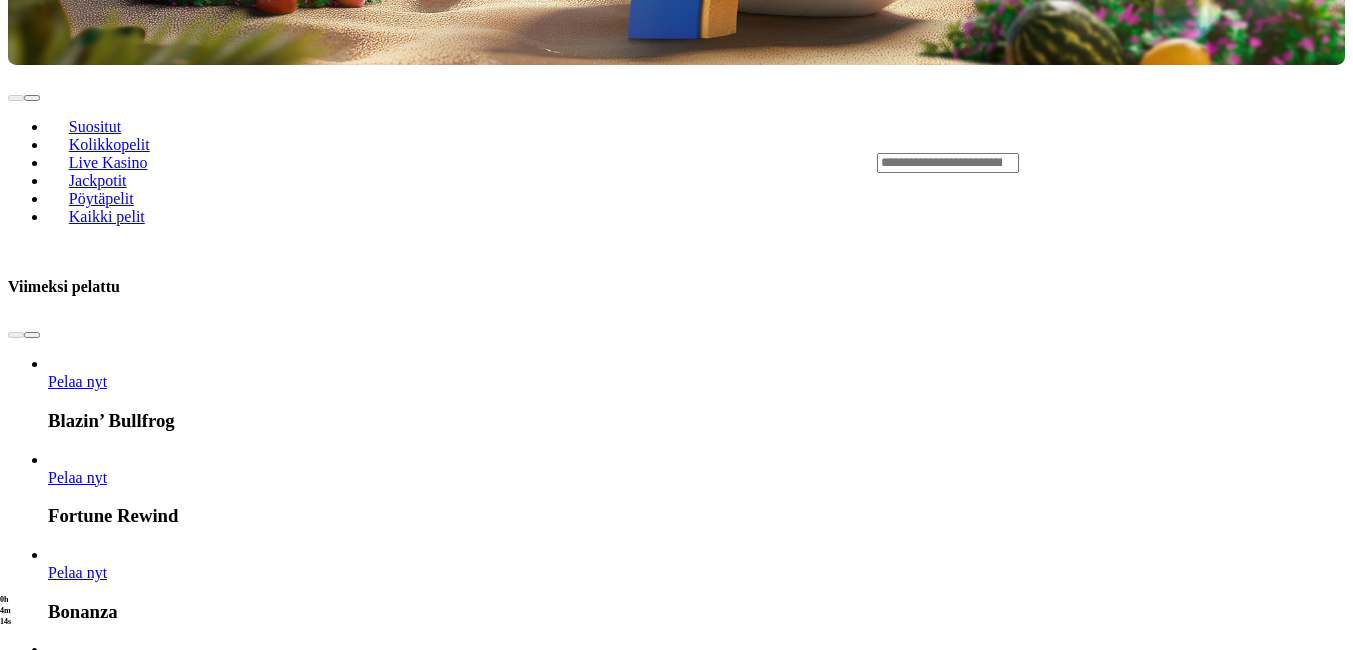 click on "Pelintuottajat Näytä kaikki" at bounding box center [676, 3756] 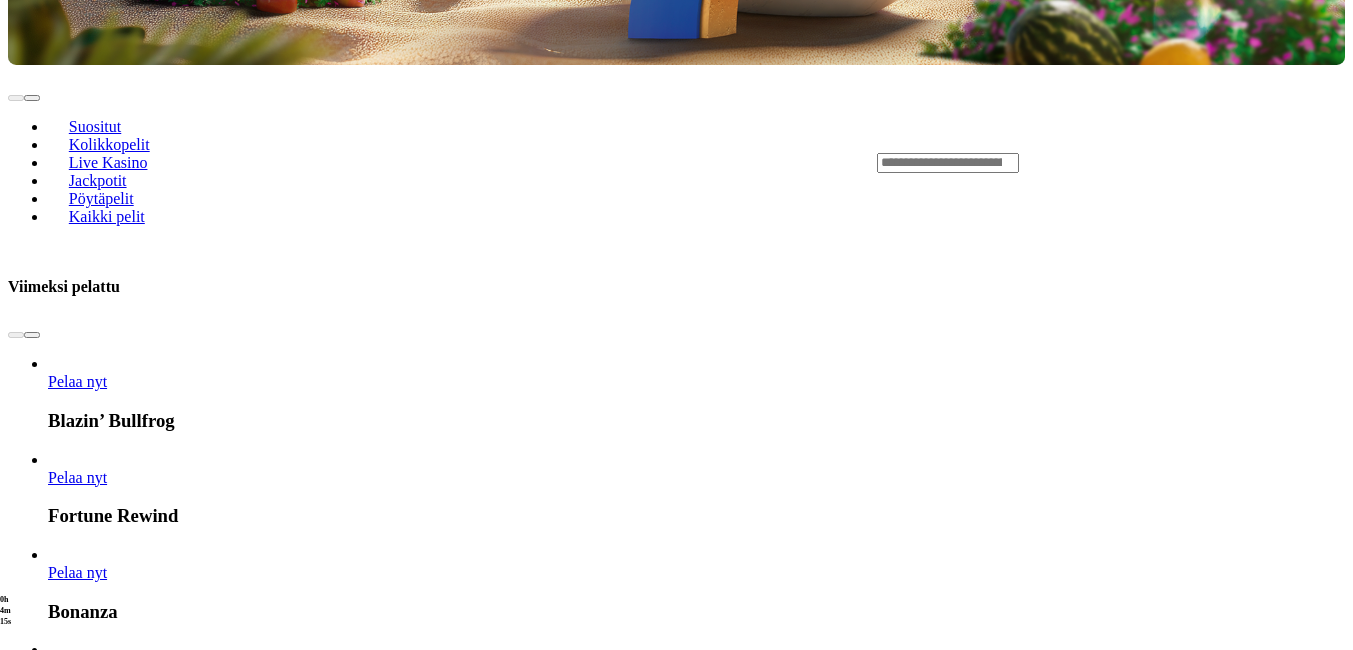 click on "Pelaa nyt" at bounding box center [77, 2981] 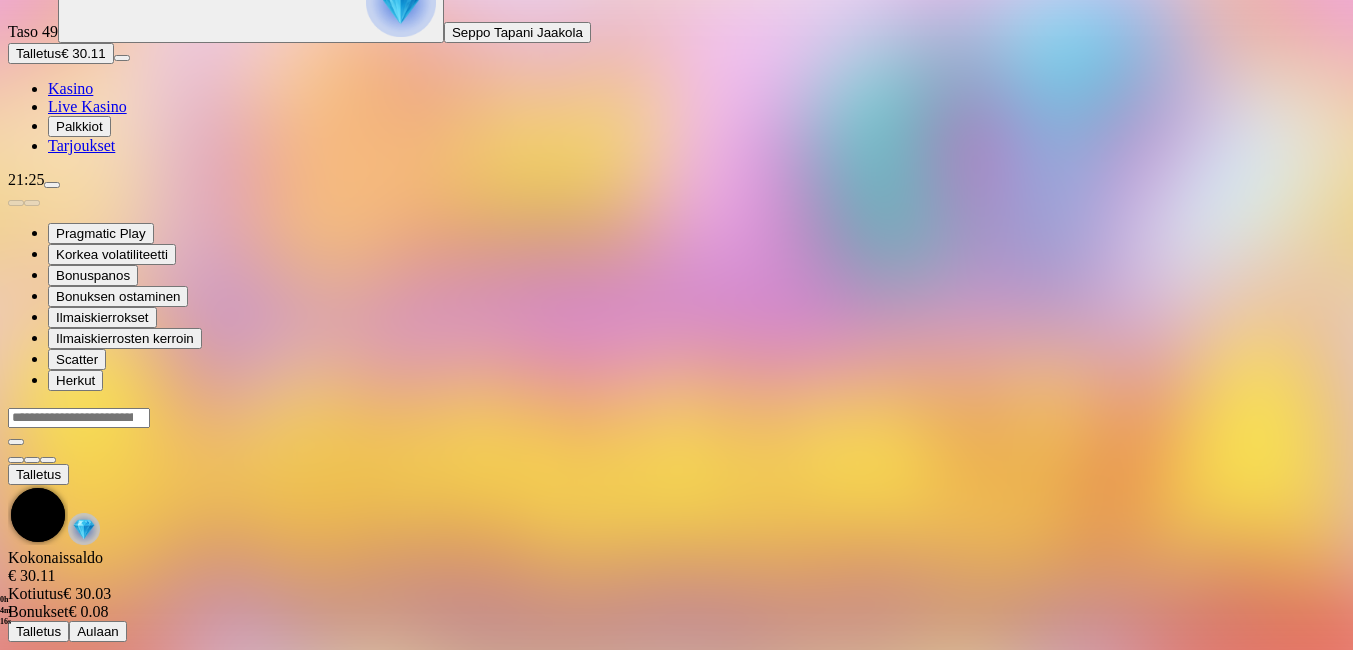 scroll, scrollTop: 0, scrollLeft: 0, axis: both 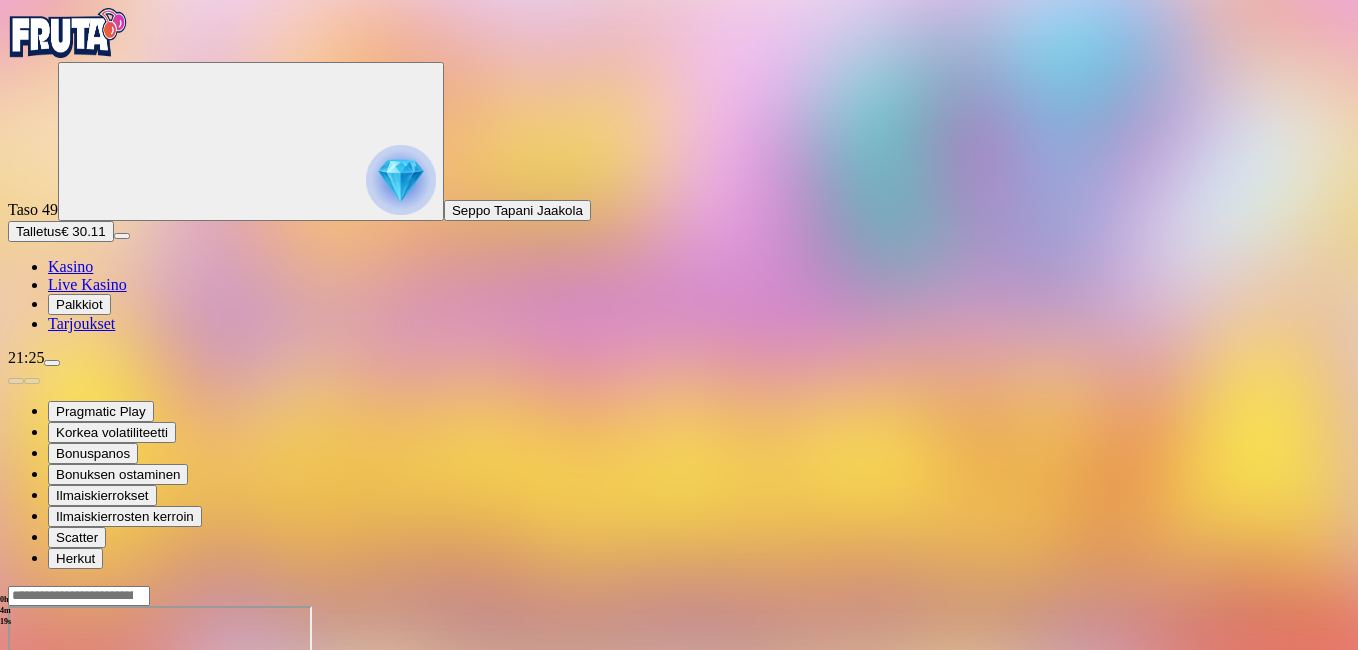 click at bounding box center [16, 778] 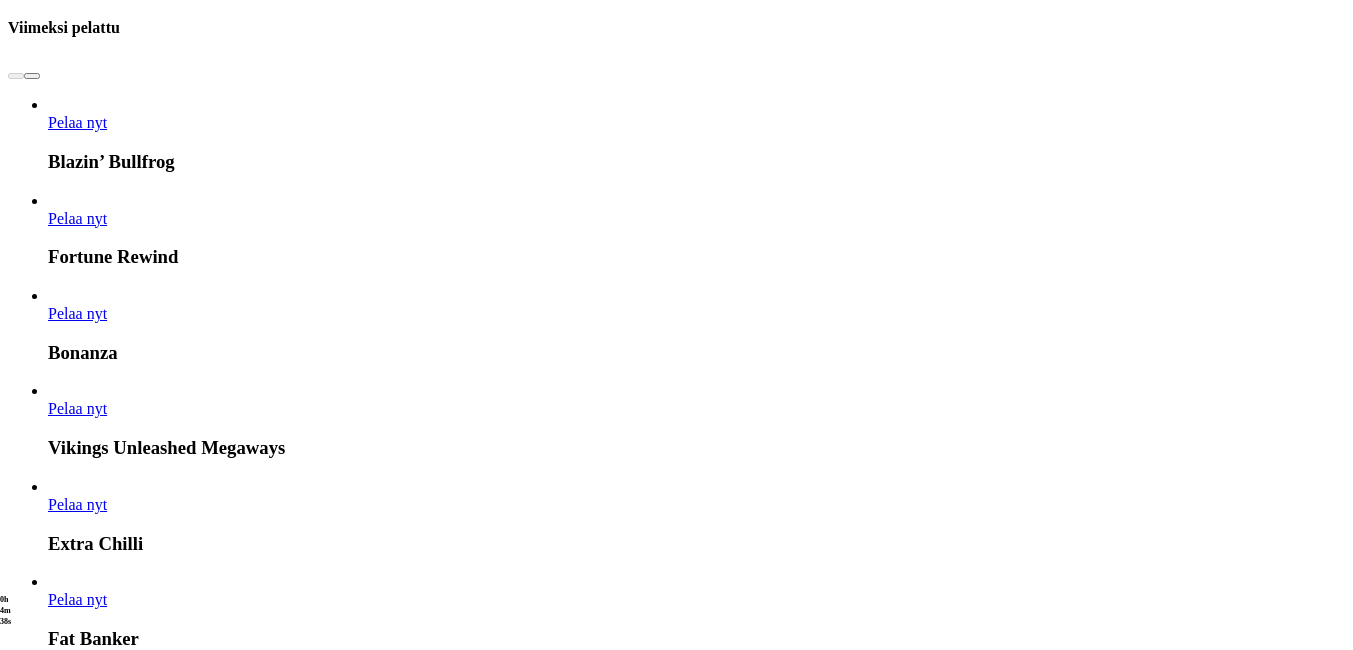 scroll, scrollTop: 1080, scrollLeft: 0, axis: vertical 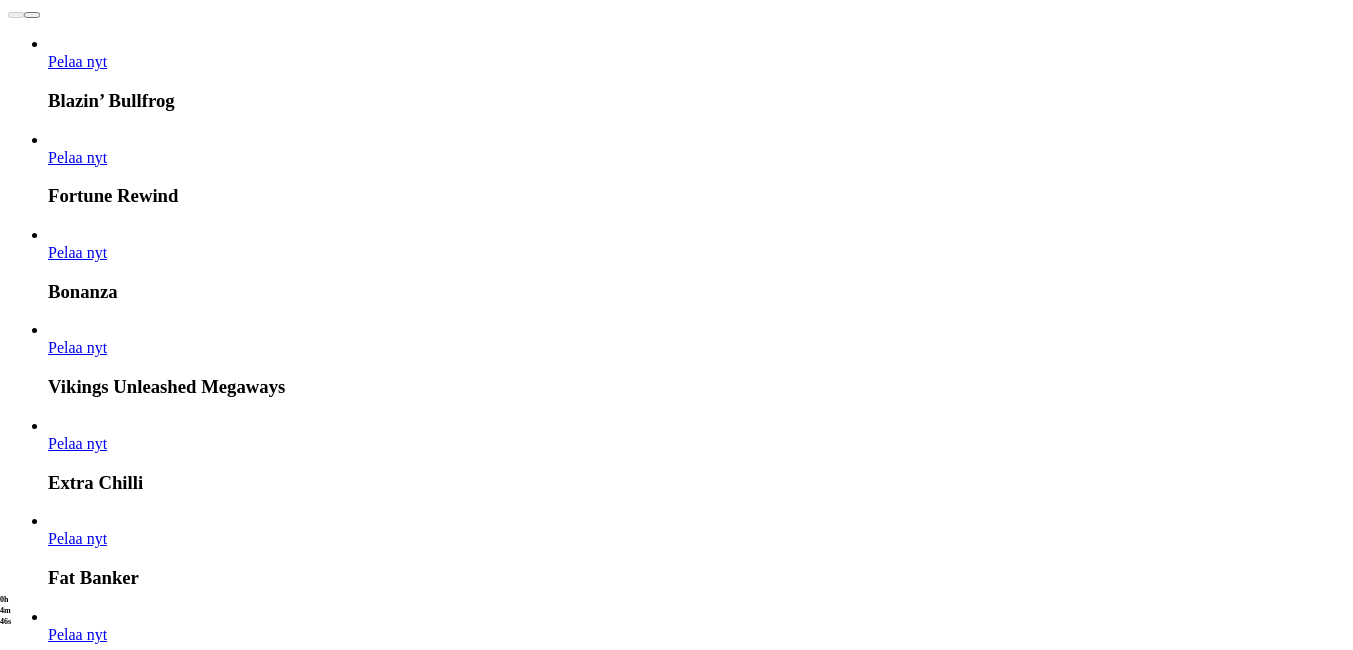click at bounding box center (32, 15186) 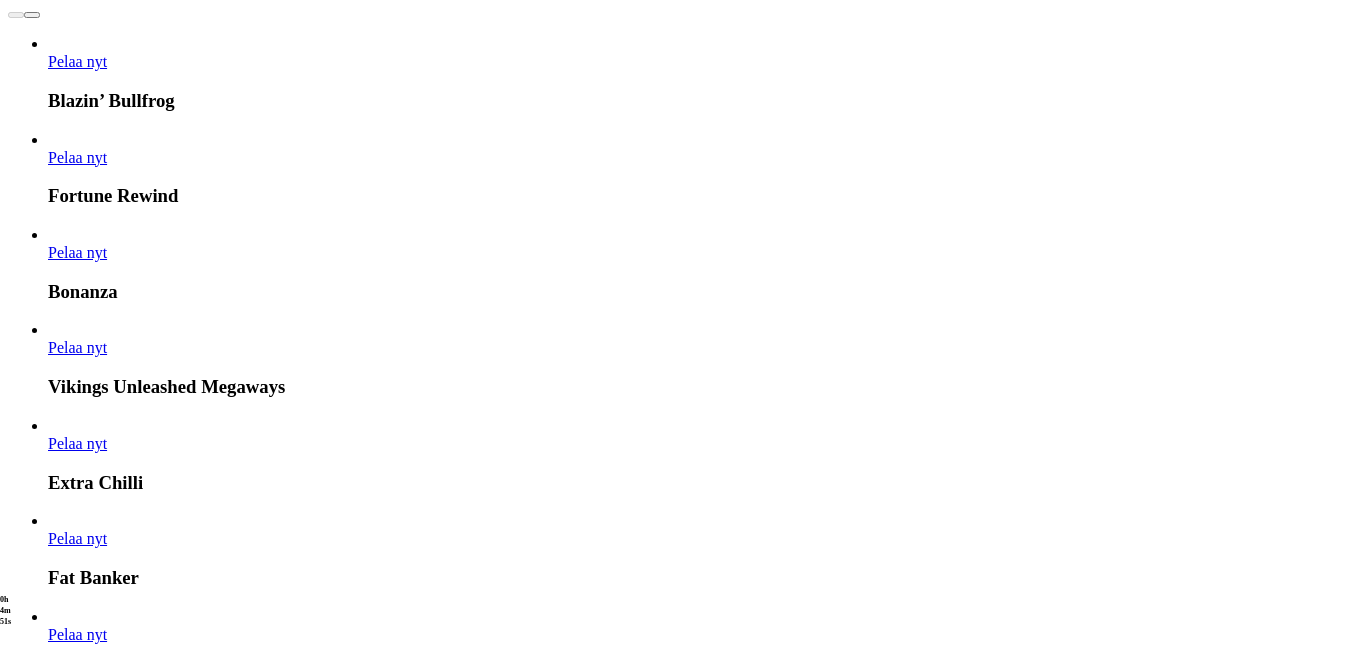 click on "Pelaa nyt" at bounding box center [-752, 15901] 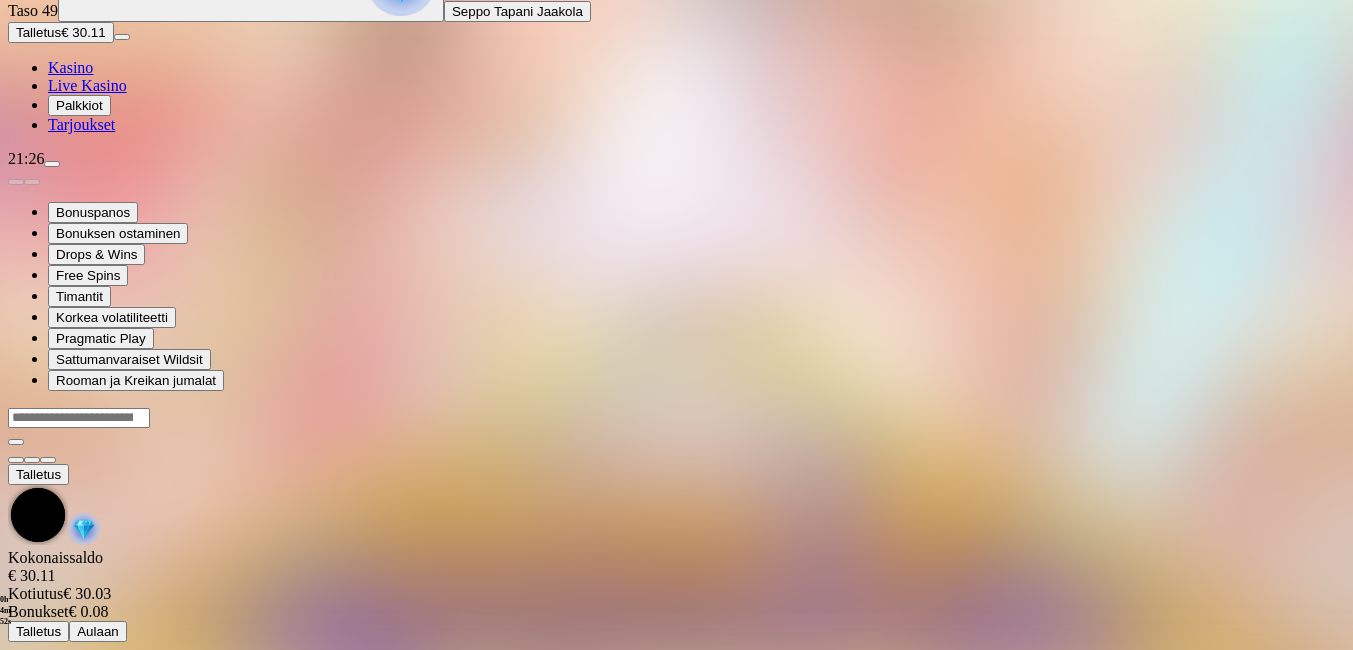 scroll, scrollTop: 0, scrollLeft: 0, axis: both 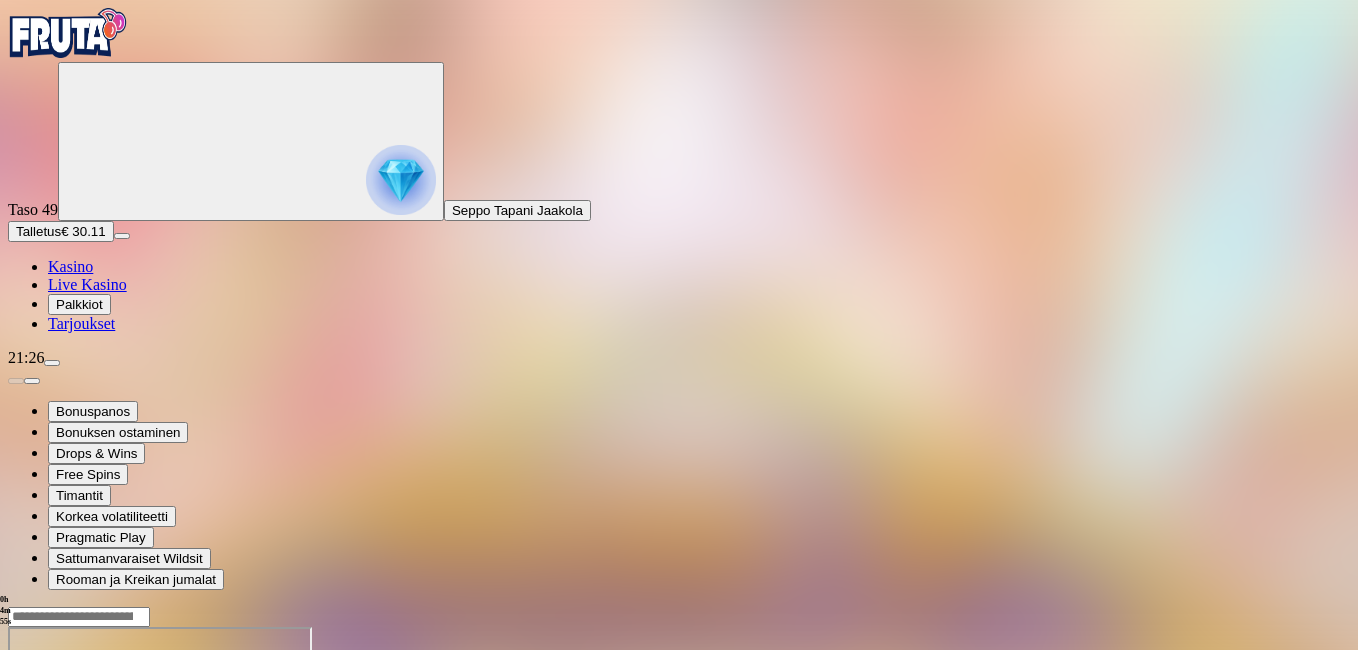 click at bounding box center [48, 799] 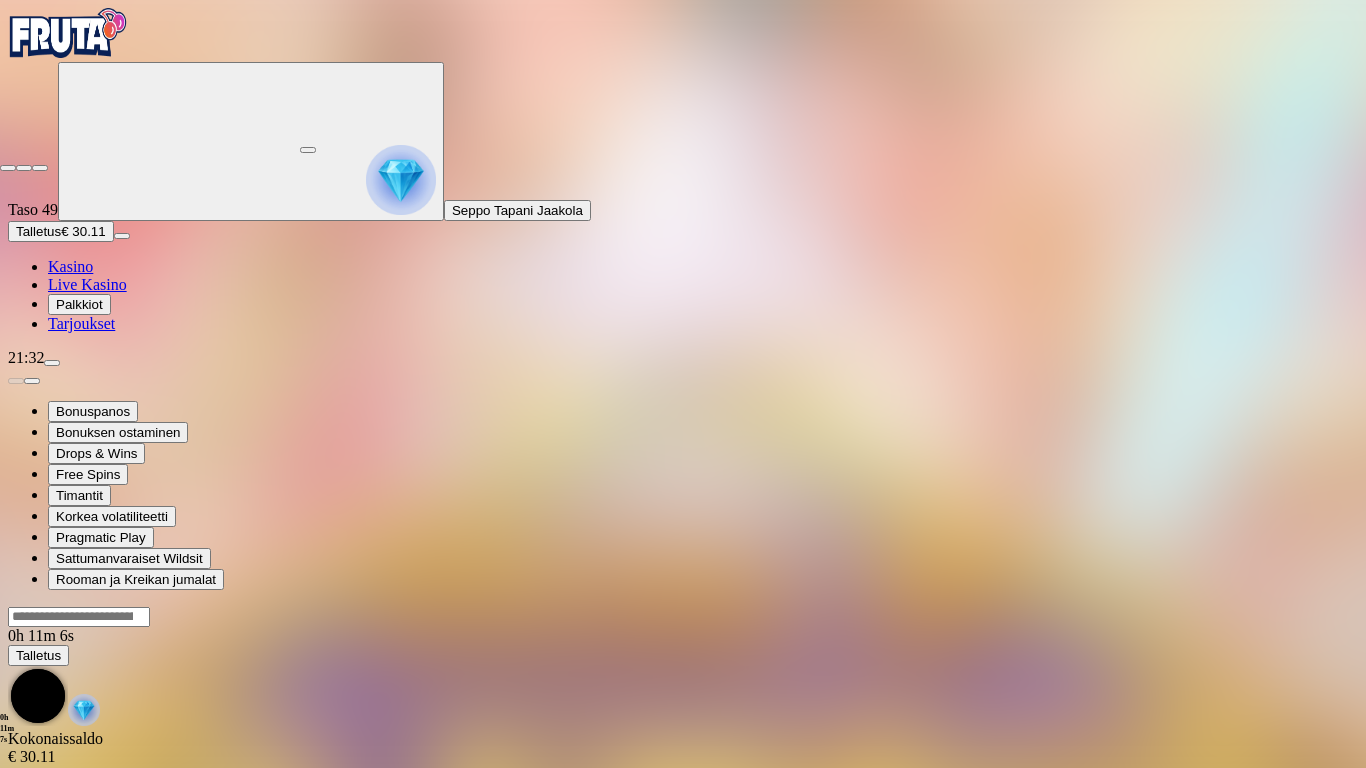 click at bounding box center (8, 168) 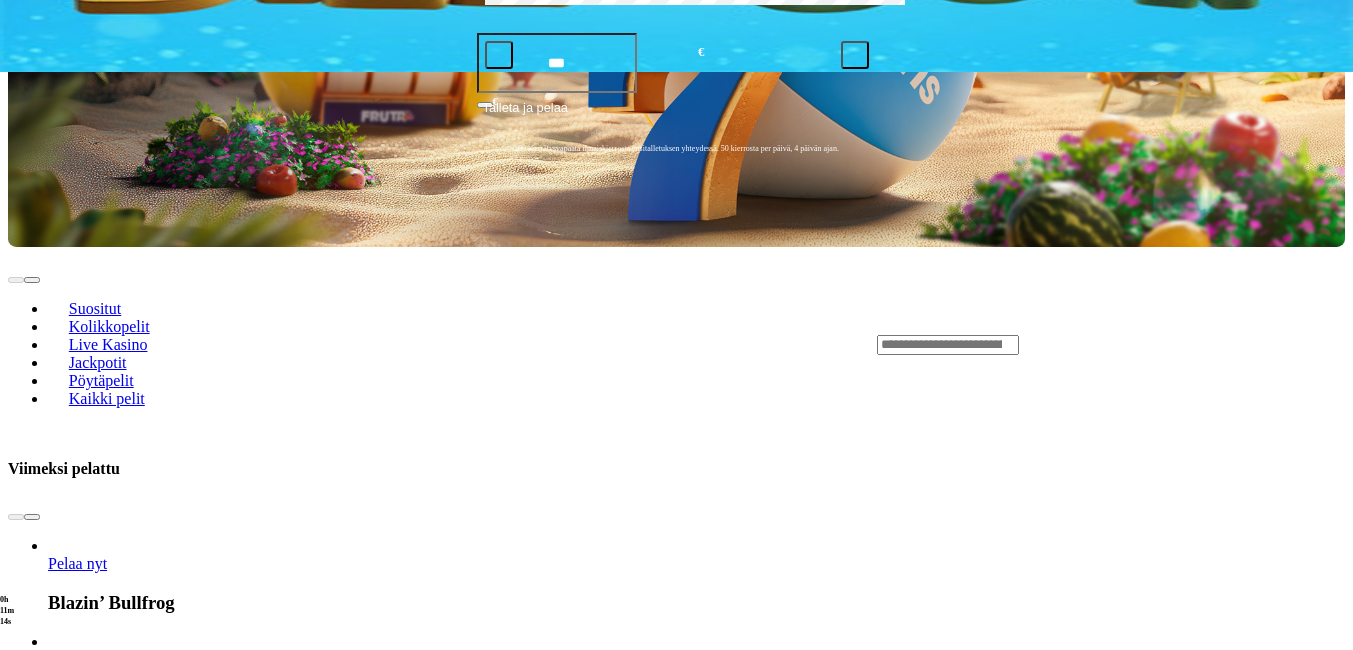 scroll, scrollTop: 720, scrollLeft: 0, axis: vertical 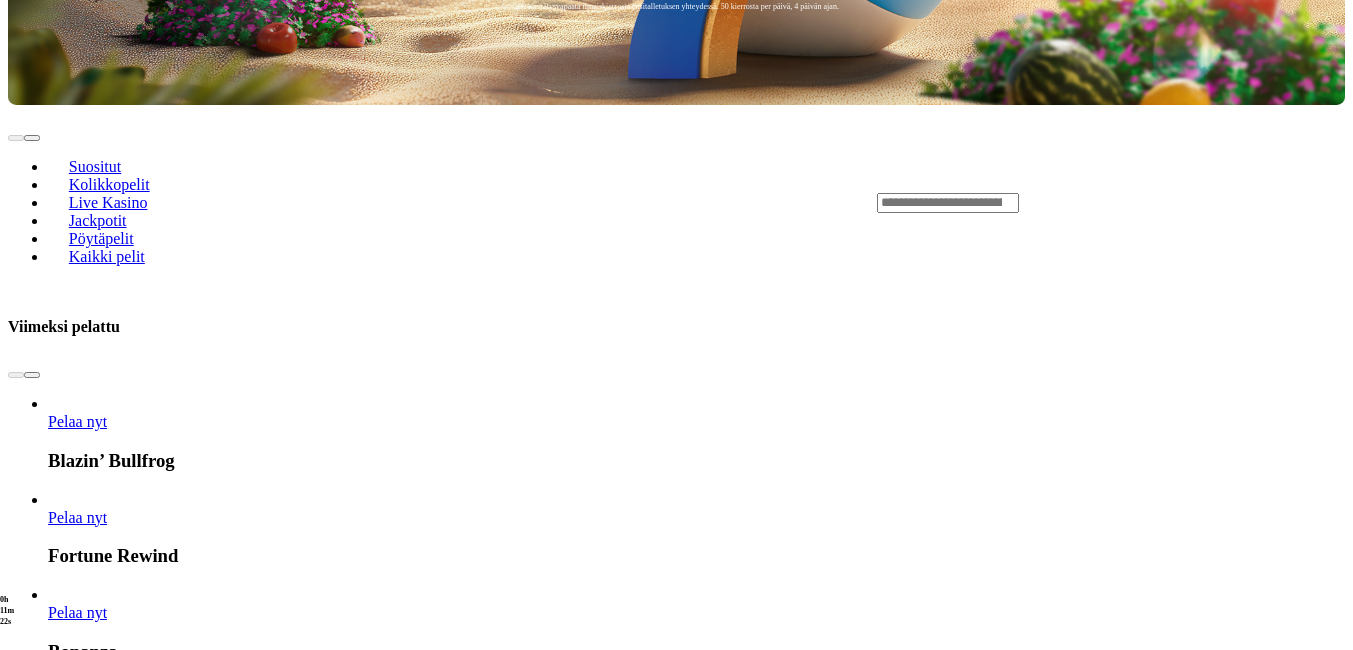 click on "Pelaa nyt" at bounding box center (77, 2150) 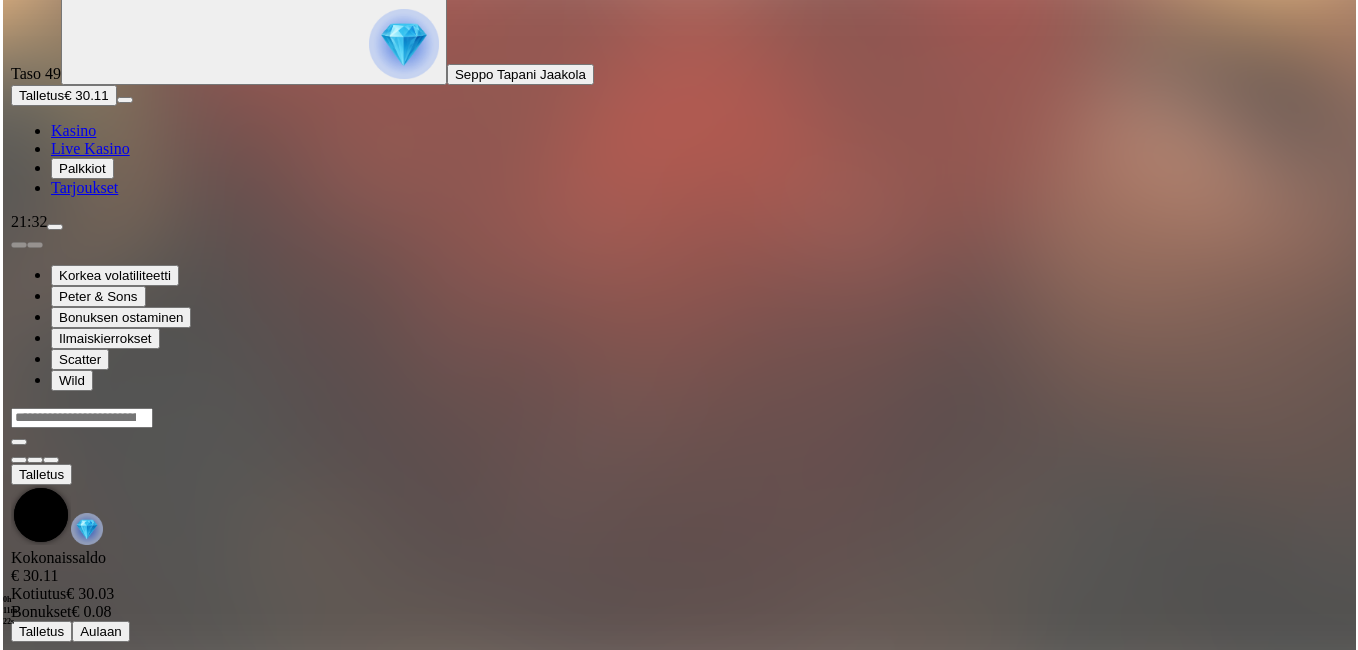 scroll, scrollTop: 0, scrollLeft: 0, axis: both 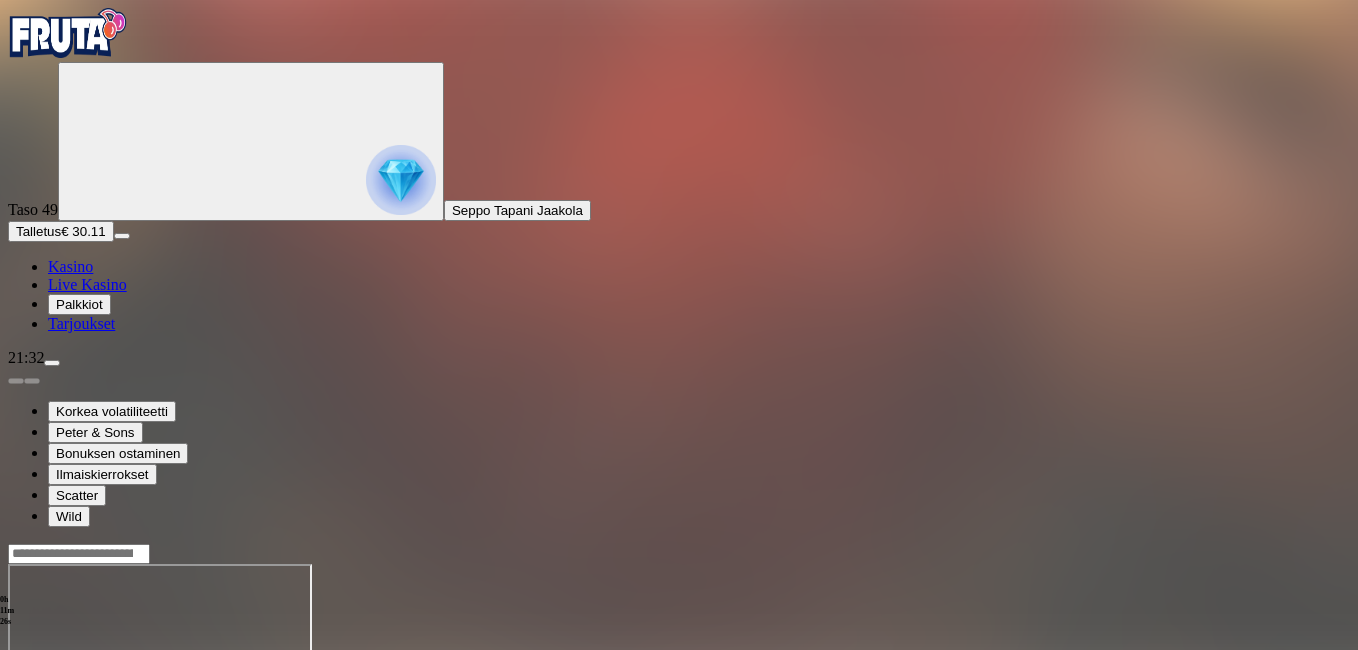 click at bounding box center [48, 736] 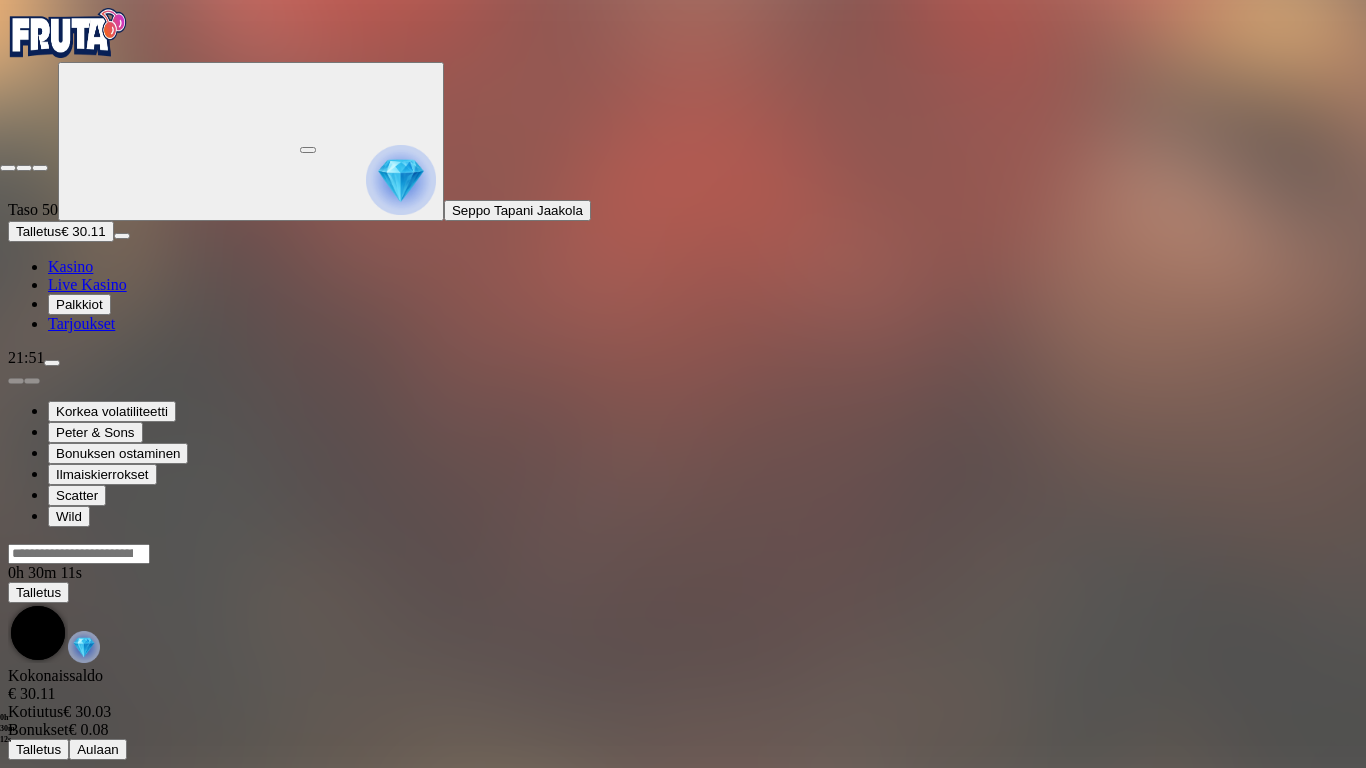 click at bounding box center [8, 168] 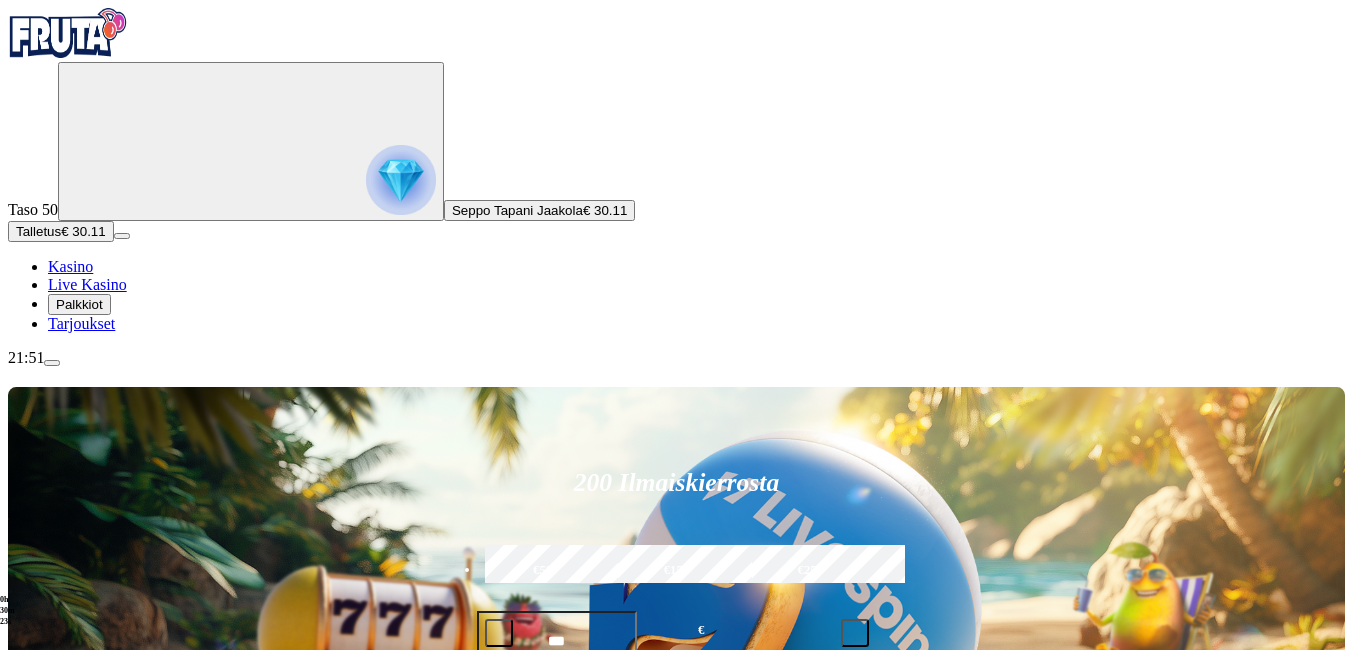 click on "Taso 50 [FIRST] [LAST] € 30.11" at bounding box center (676, 141) 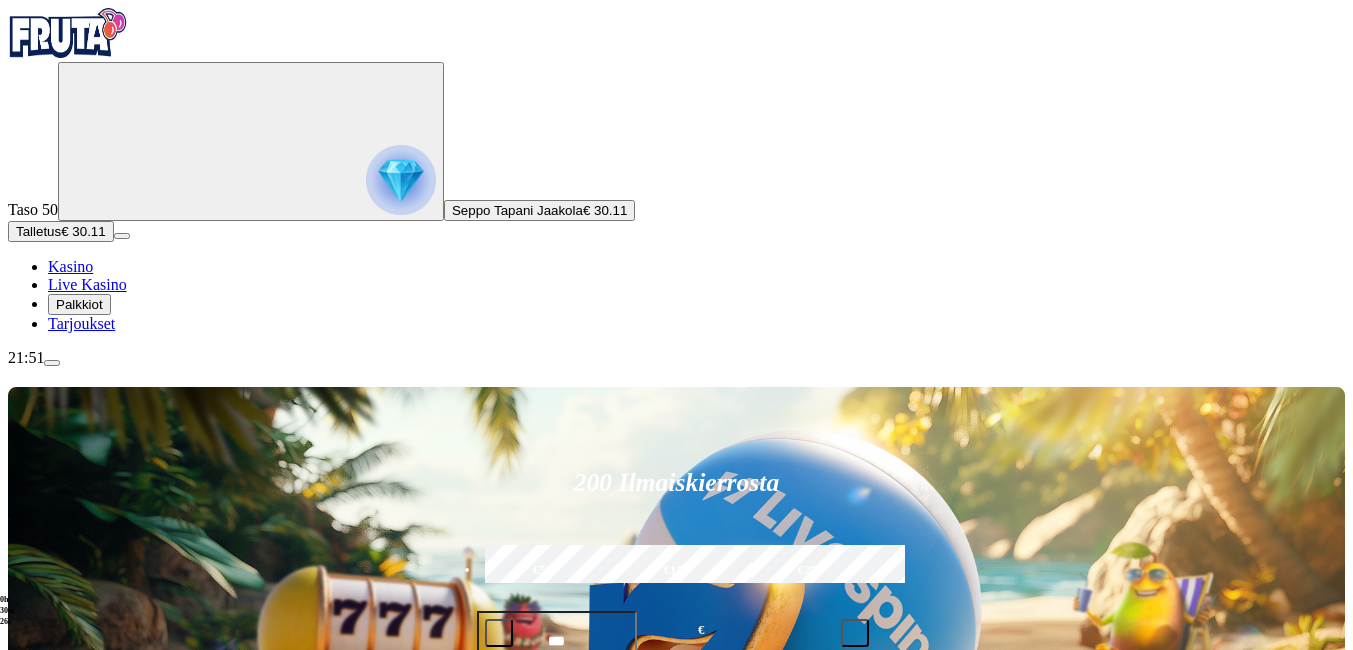 click on "Palkkiot" at bounding box center (79, 304) 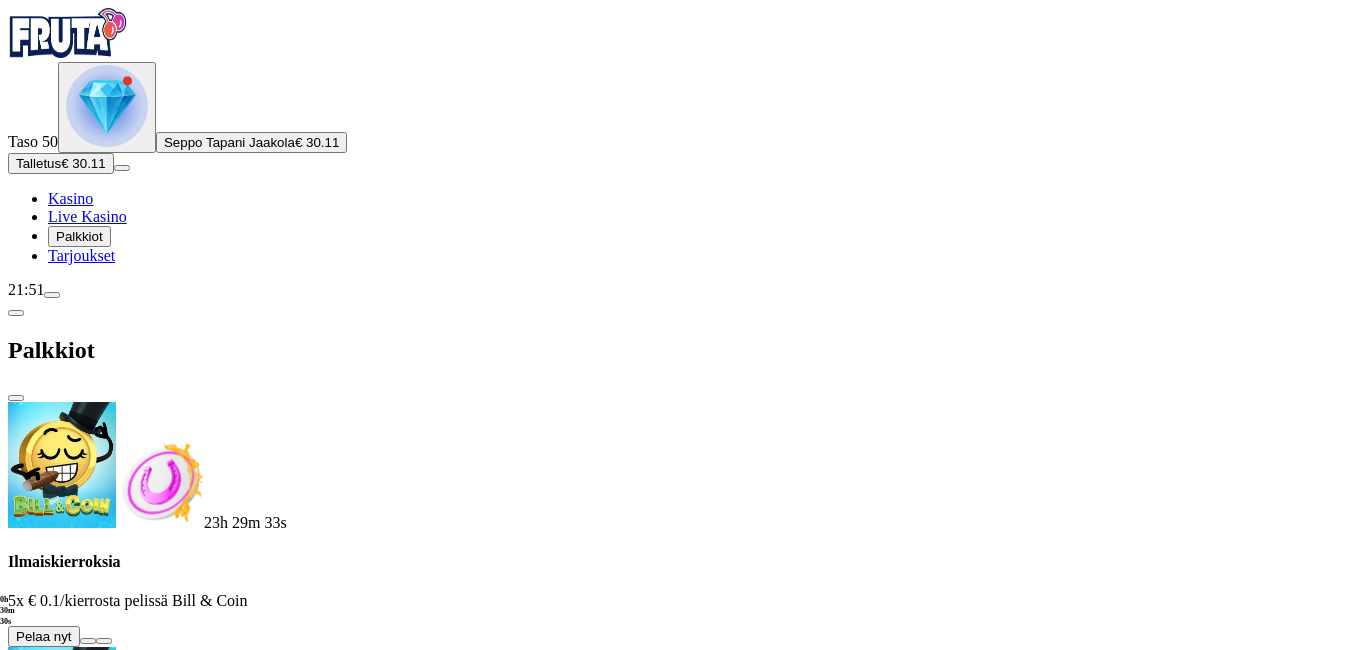scroll, scrollTop: 558, scrollLeft: 0, axis: vertical 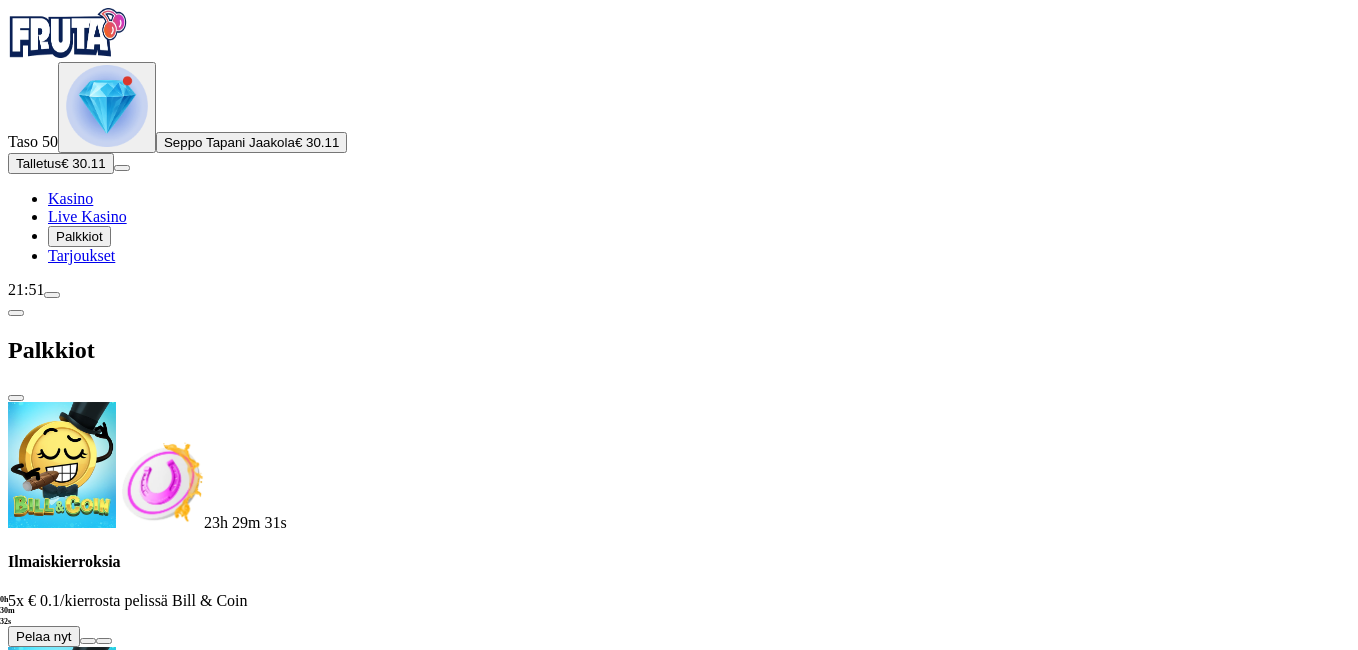 click at bounding box center [112, 1903] 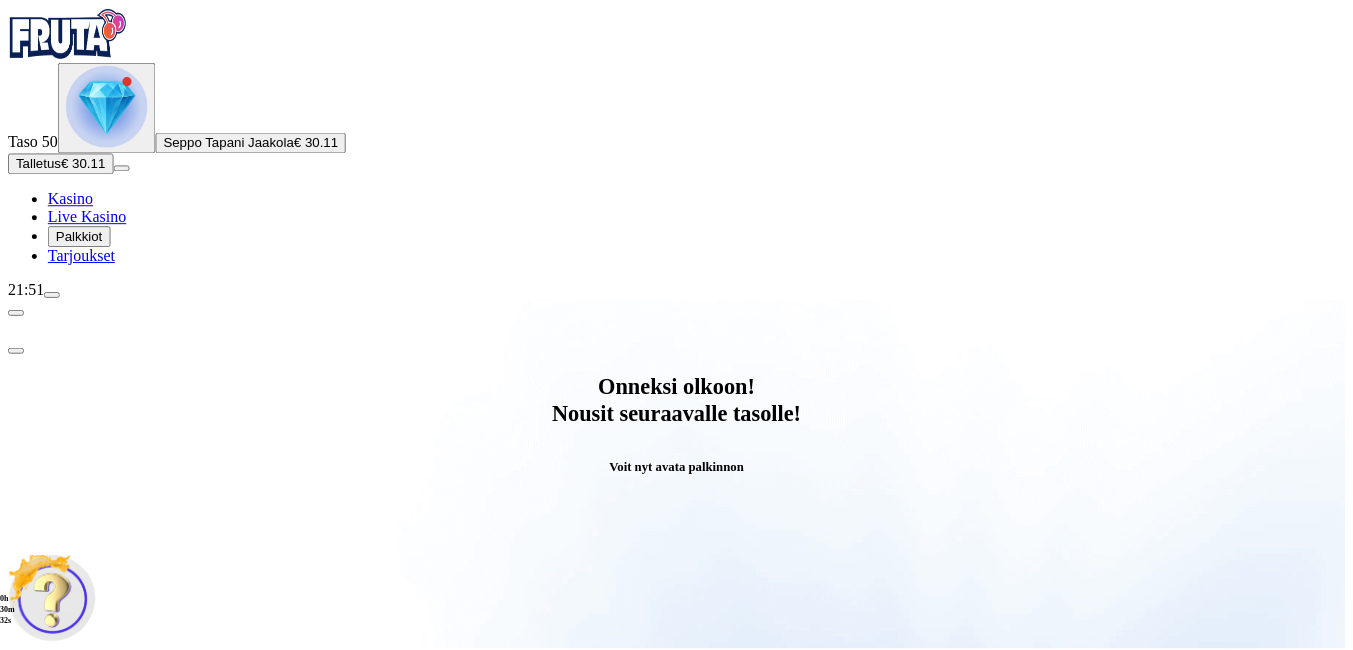 scroll, scrollTop: 0, scrollLeft: 0, axis: both 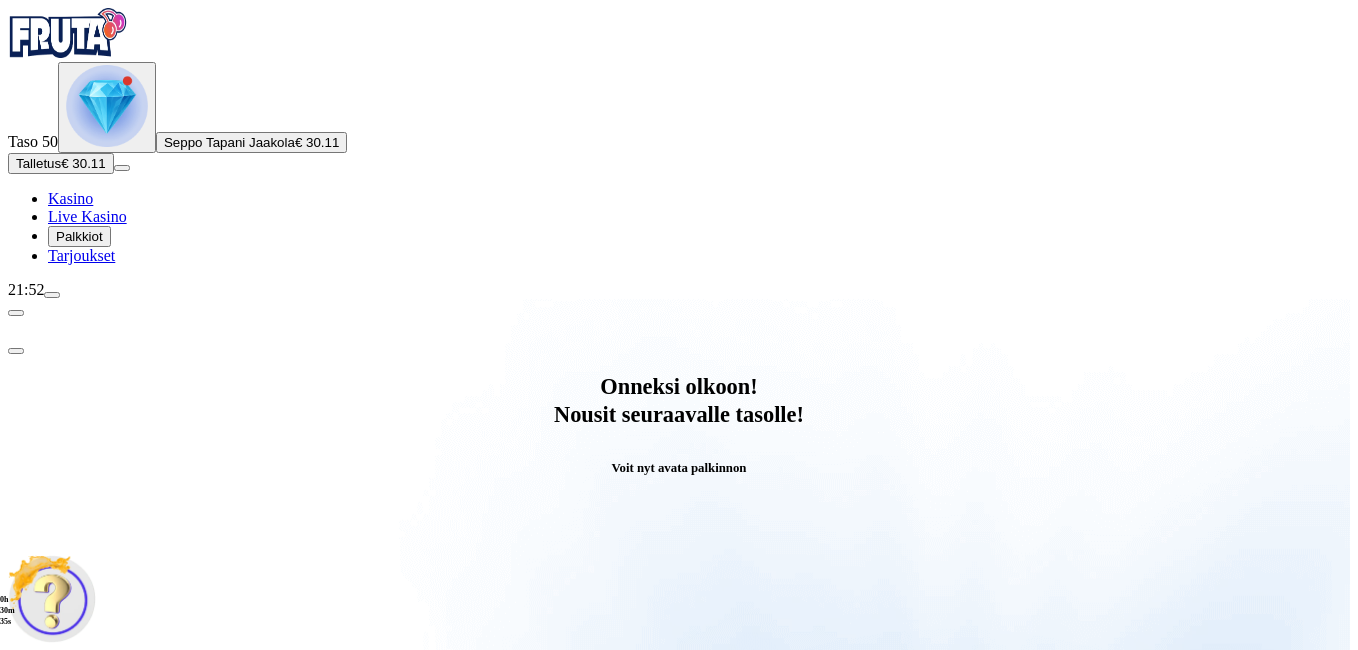 click on "Avaa palkinto" at bounding box center [679, 795] 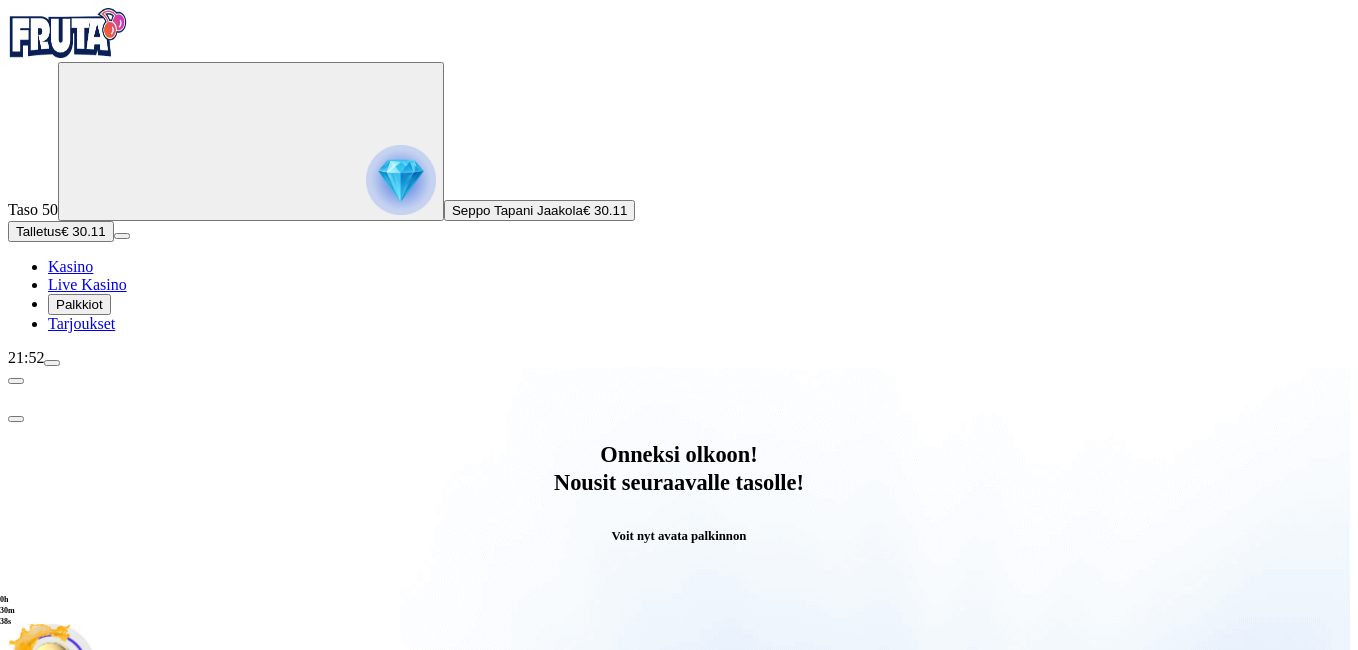click at bounding box center (88, 1067) 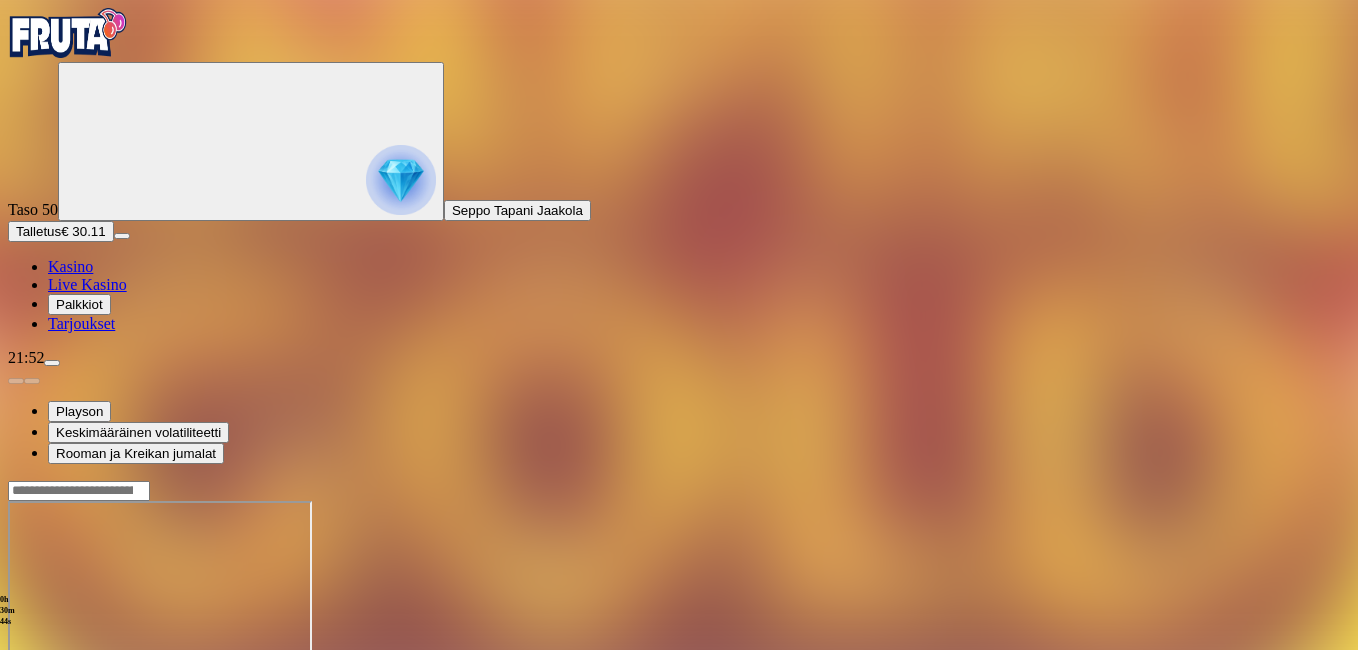 click at bounding box center [48, 673] 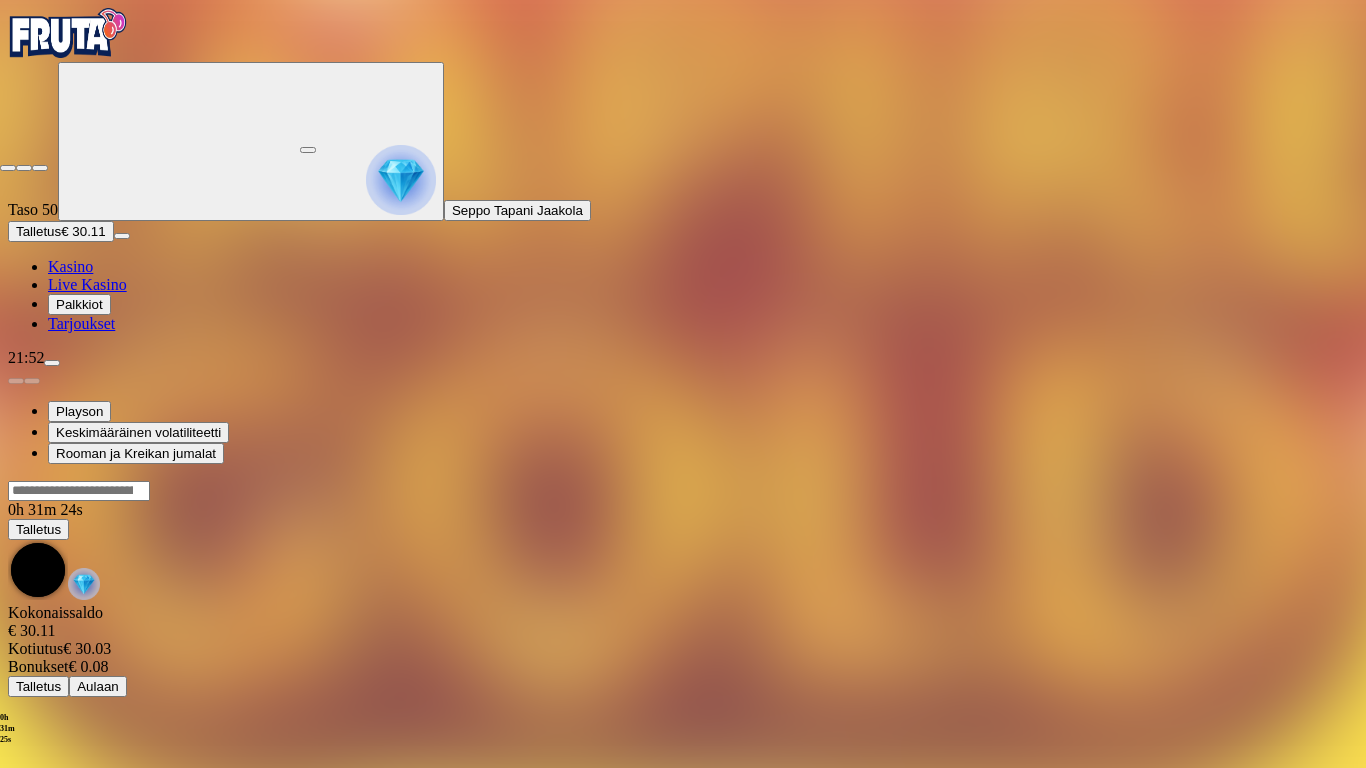 click at bounding box center (8, 168) 